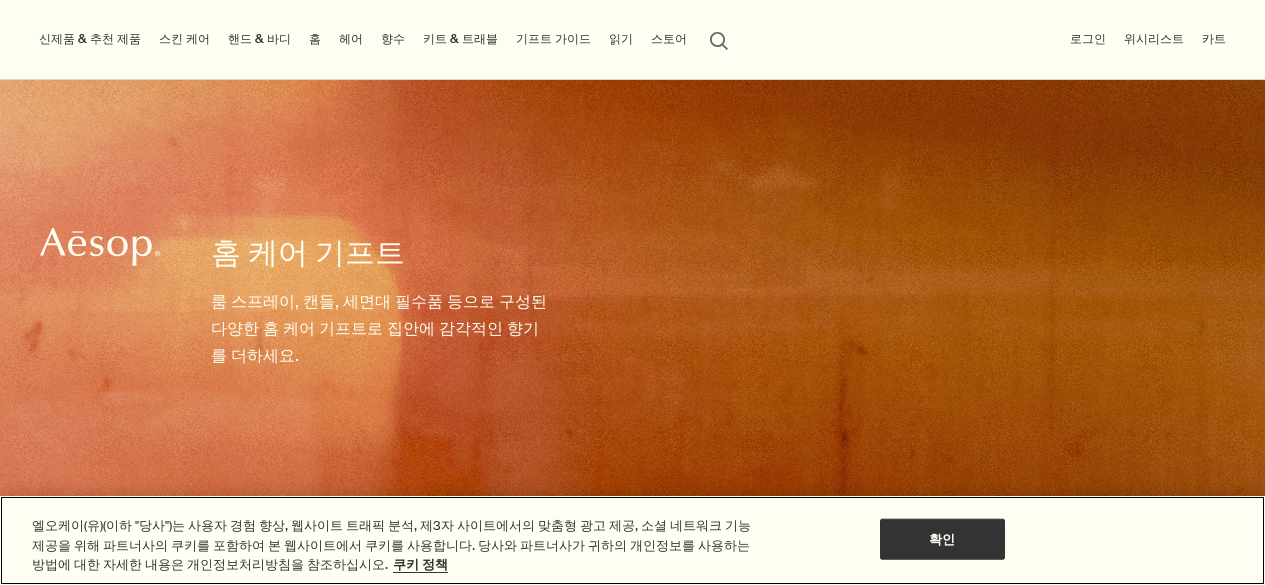 scroll, scrollTop: 0, scrollLeft: 0, axis: both 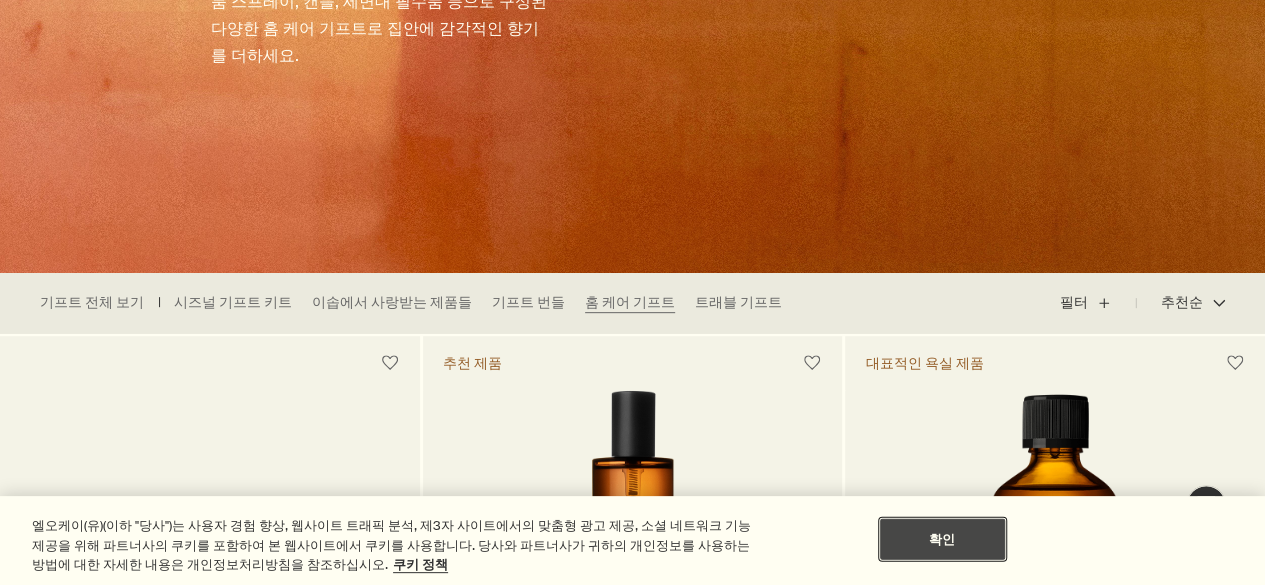 click on "확인" at bounding box center (942, 539) 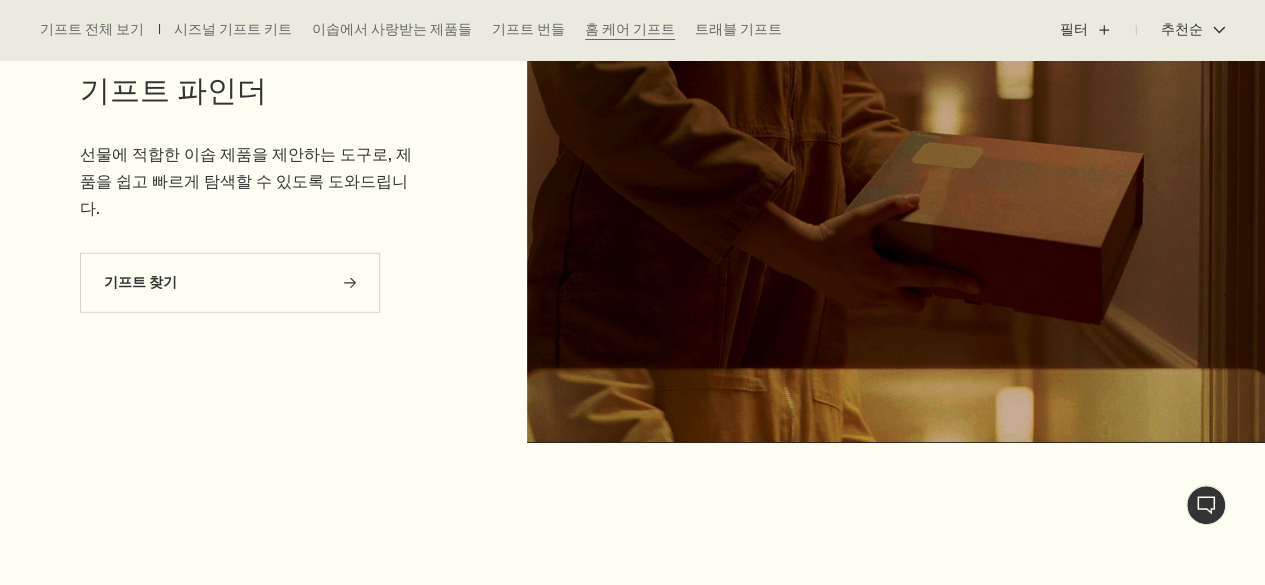 scroll, scrollTop: 3000, scrollLeft: 0, axis: vertical 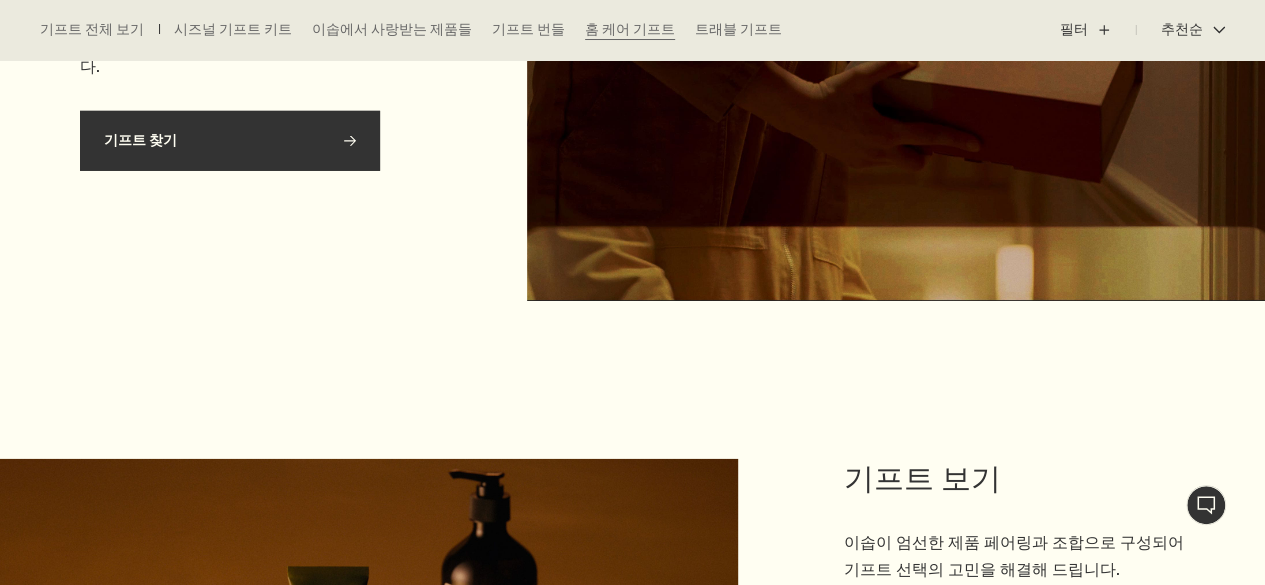 click on "기프트 찾기   rightArrow" at bounding box center (230, 141) 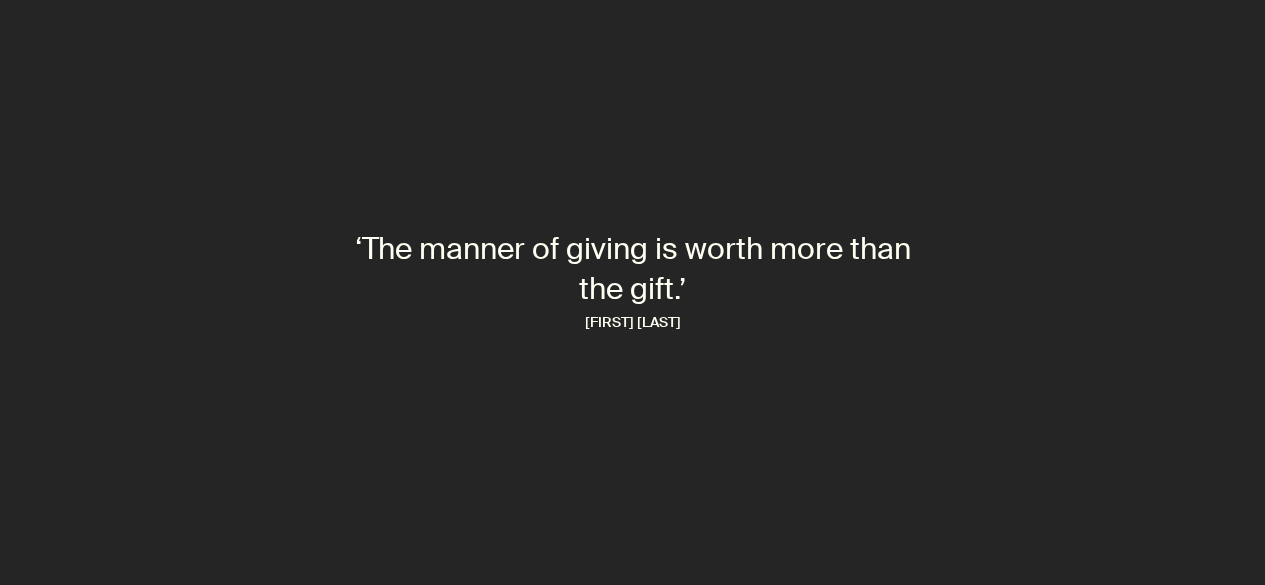 scroll, scrollTop: 0, scrollLeft: 0, axis: both 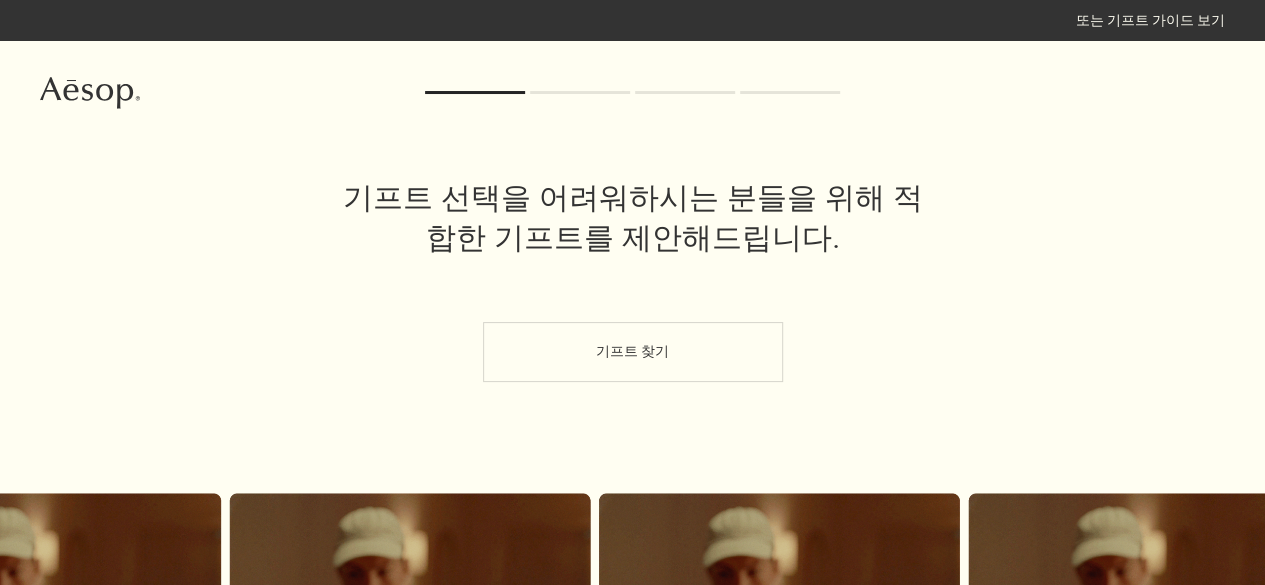 click on "기프트 찾기" at bounding box center (633, 352) 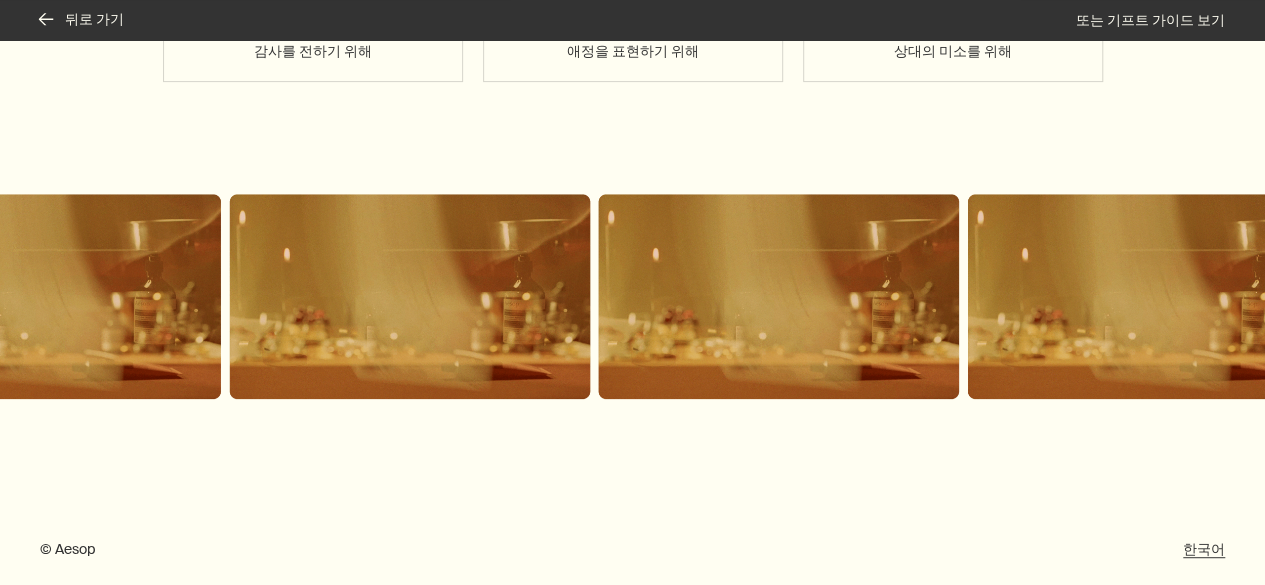 scroll, scrollTop: 0, scrollLeft: 0, axis: both 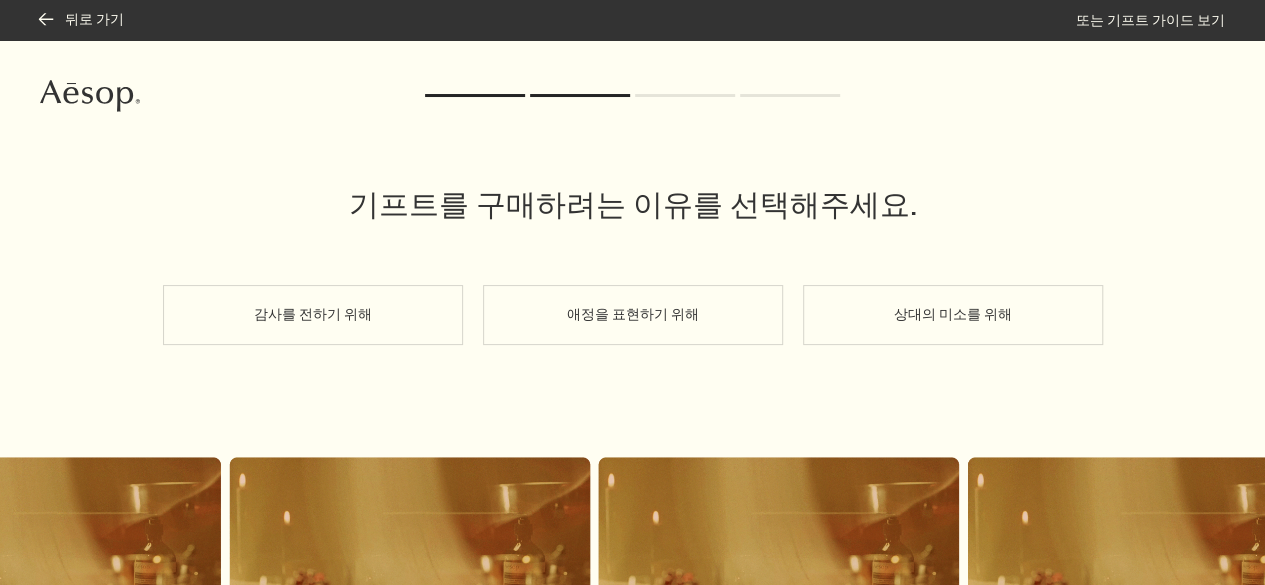 click on "감사를 전하기 위해" at bounding box center (313, 315) 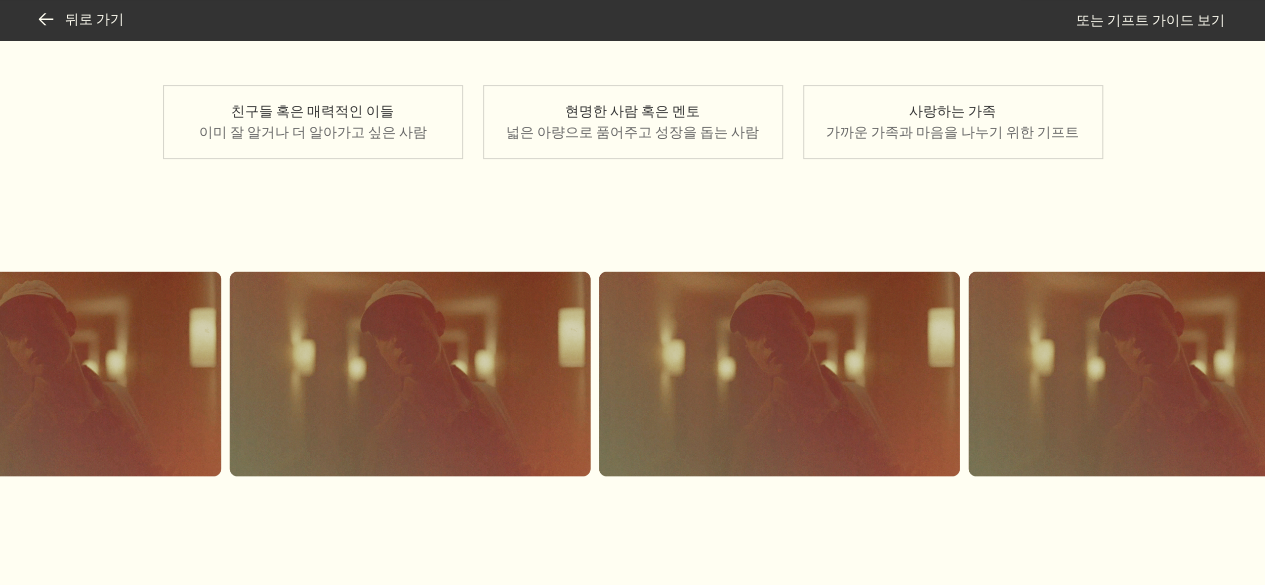 scroll, scrollTop: 276, scrollLeft: 0, axis: vertical 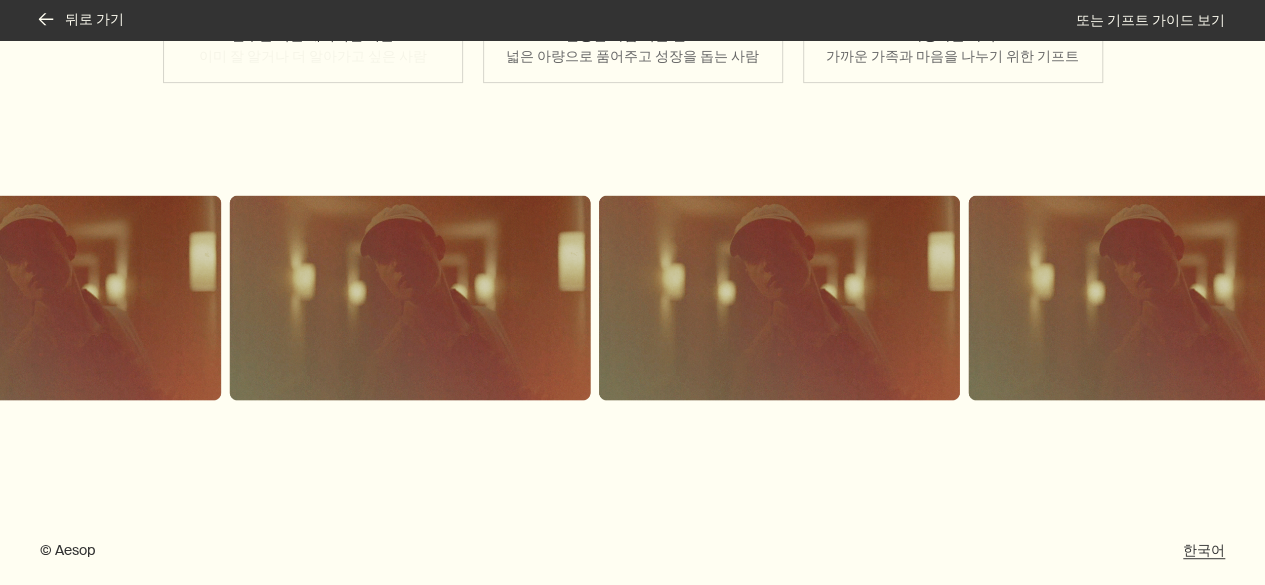 click on "친구들 혹은 매력적인 이들 이미 잘 알거나 더 알아가고 싶은 사람" at bounding box center (313, 46) 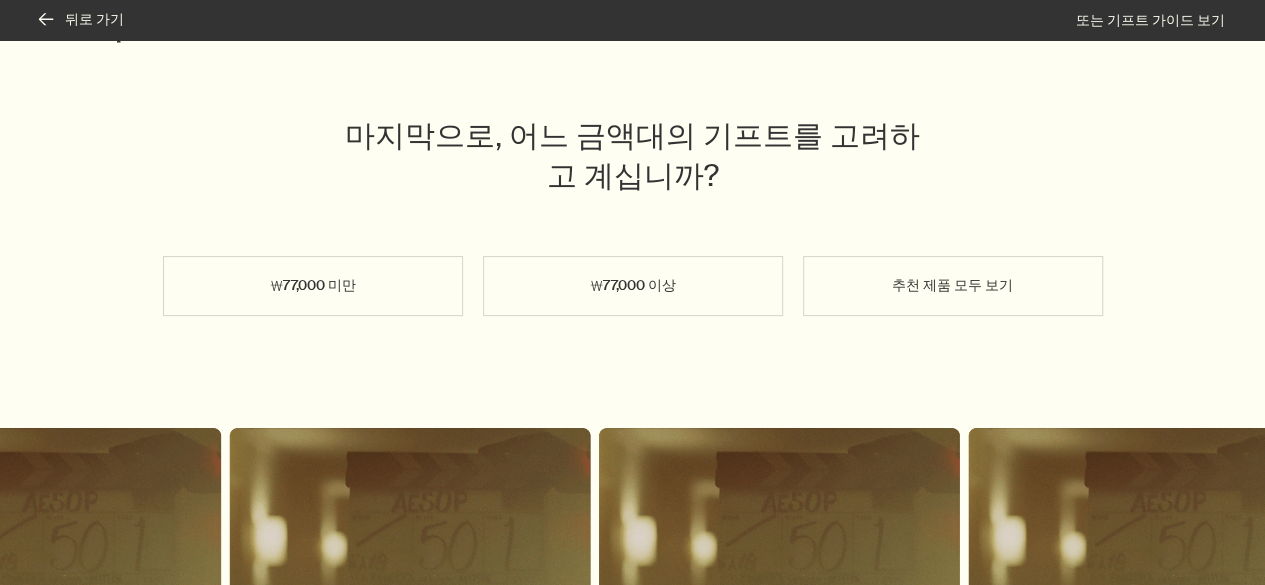 scroll, scrollTop: 100, scrollLeft: 0, axis: vertical 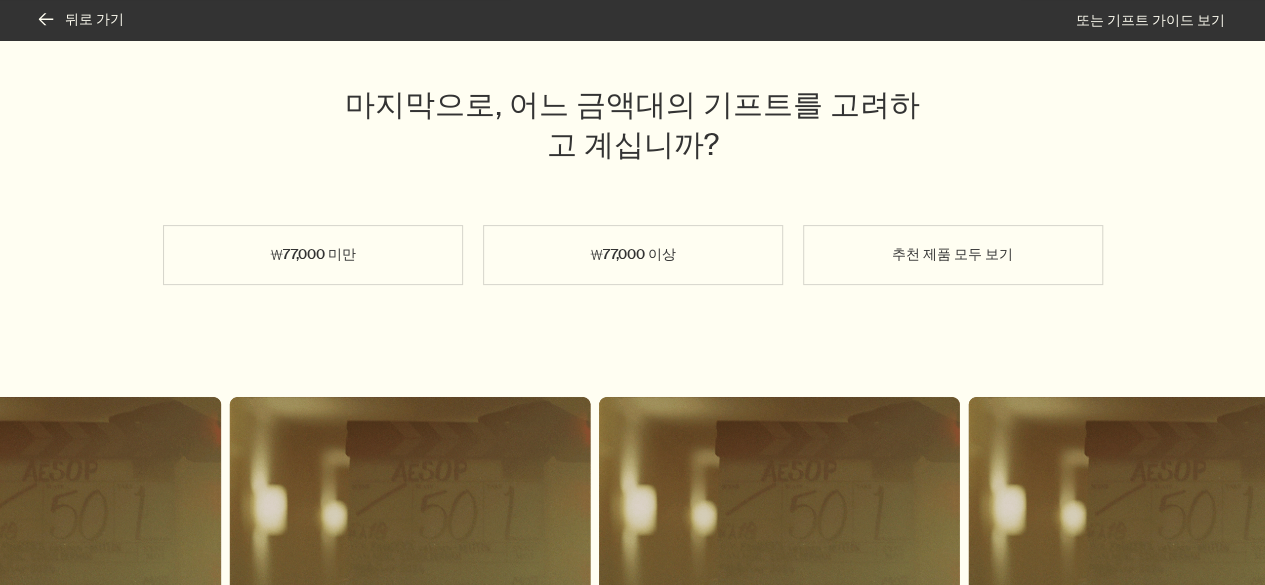 click on "추천 제품 모두 보기" at bounding box center [953, 255] 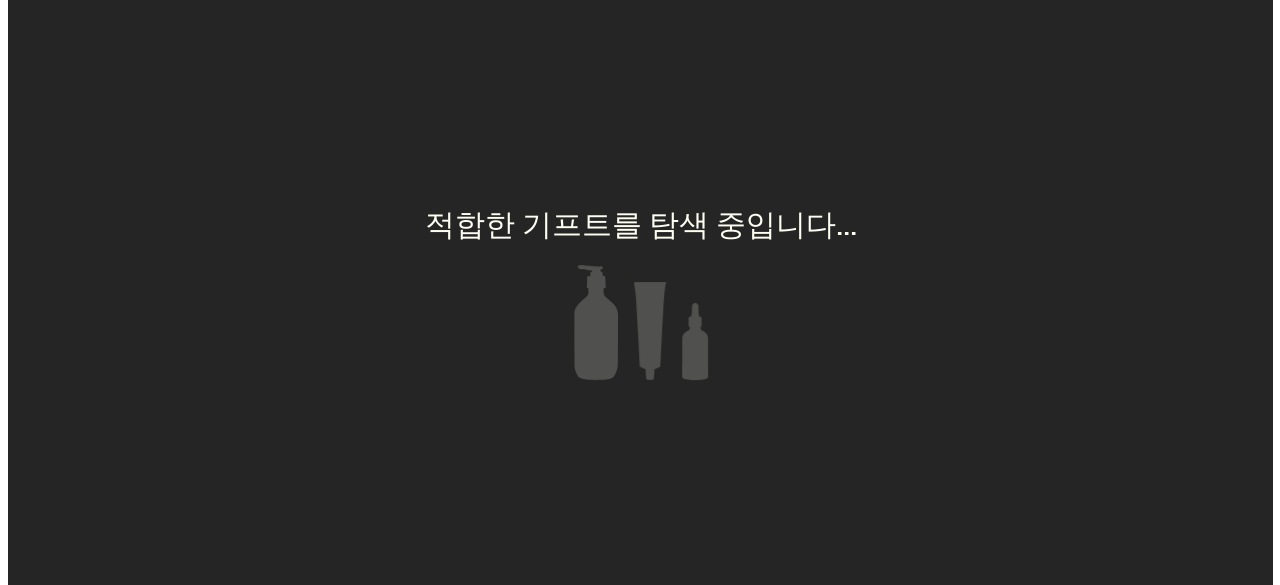 scroll, scrollTop: 0, scrollLeft: 0, axis: both 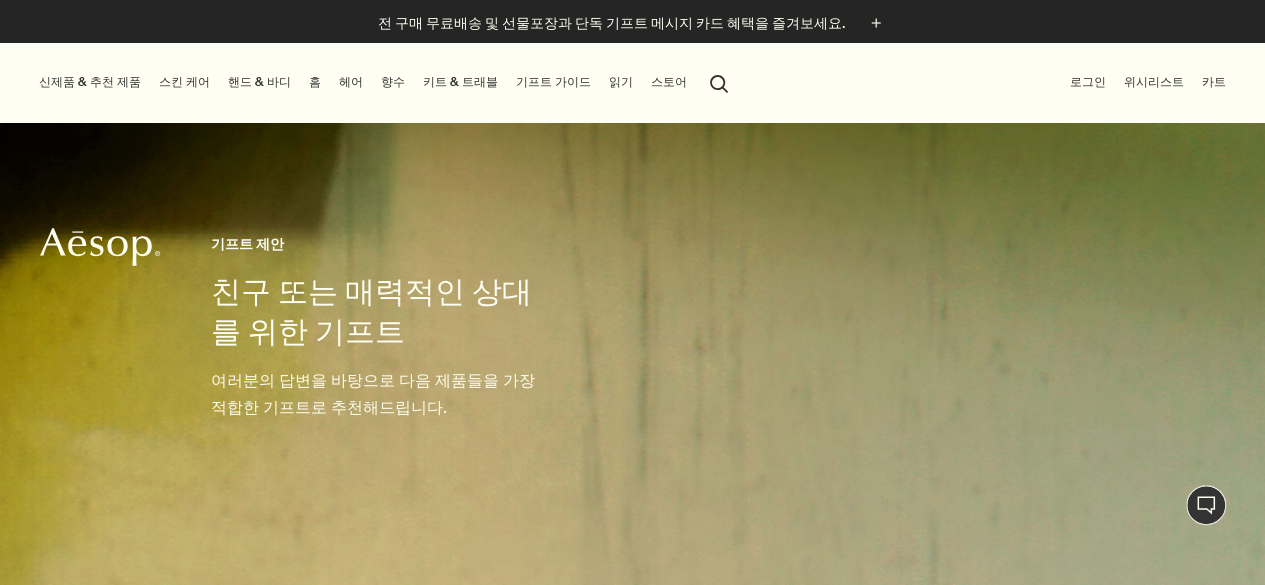 click on "search 검색" at bounding box center [719, 82] 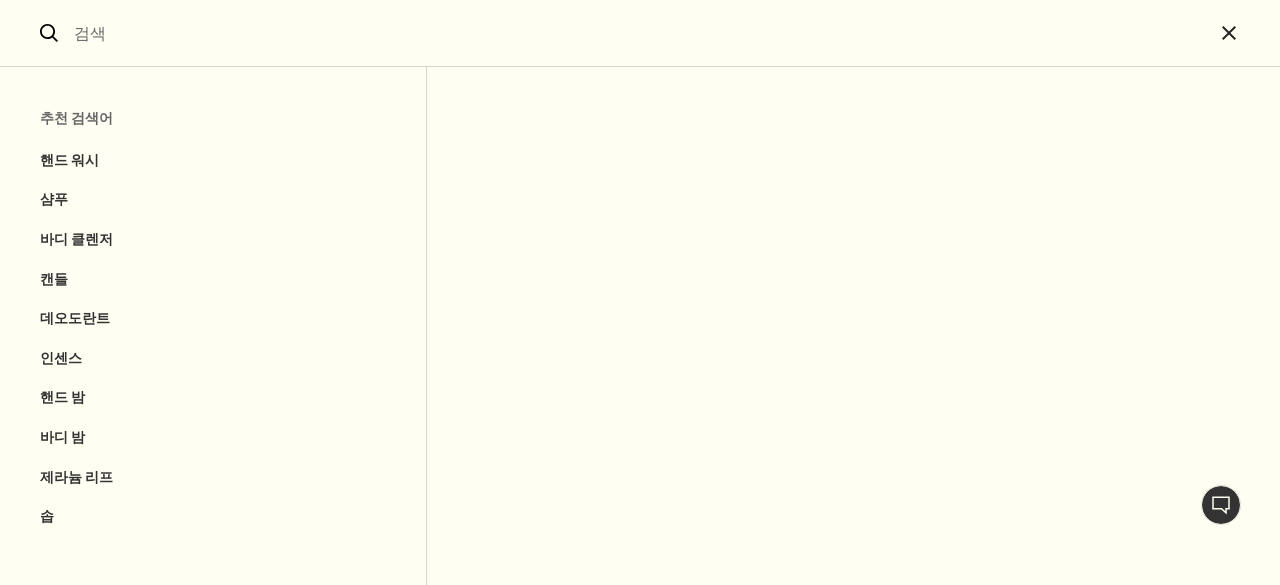 click at bounding box center [640, 33] 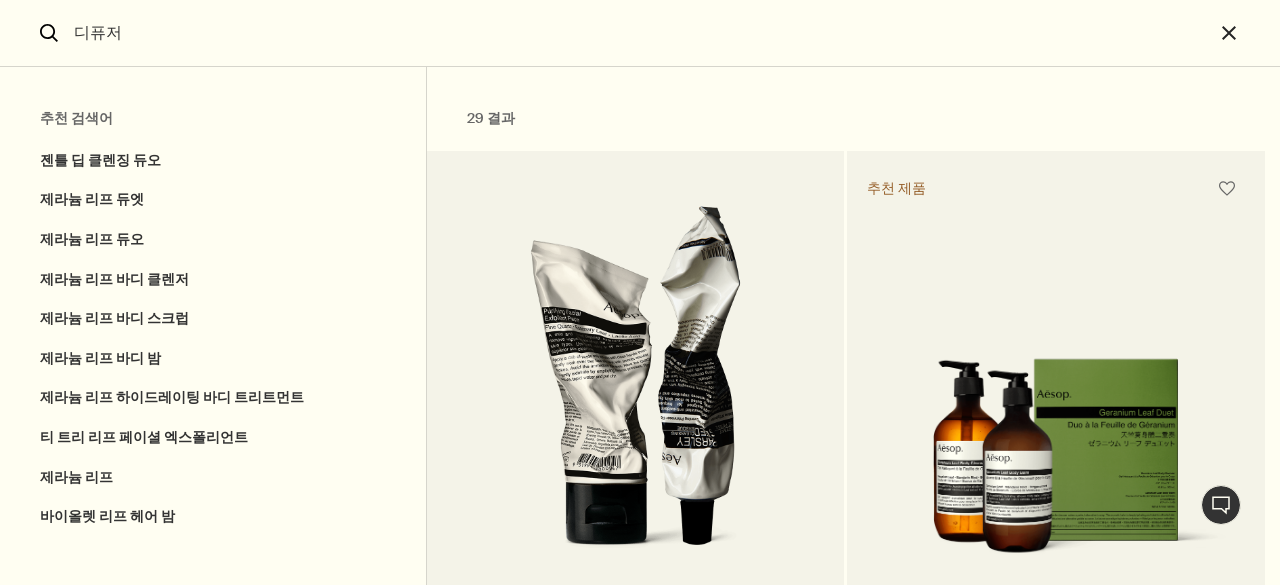 type on "디퓨저" 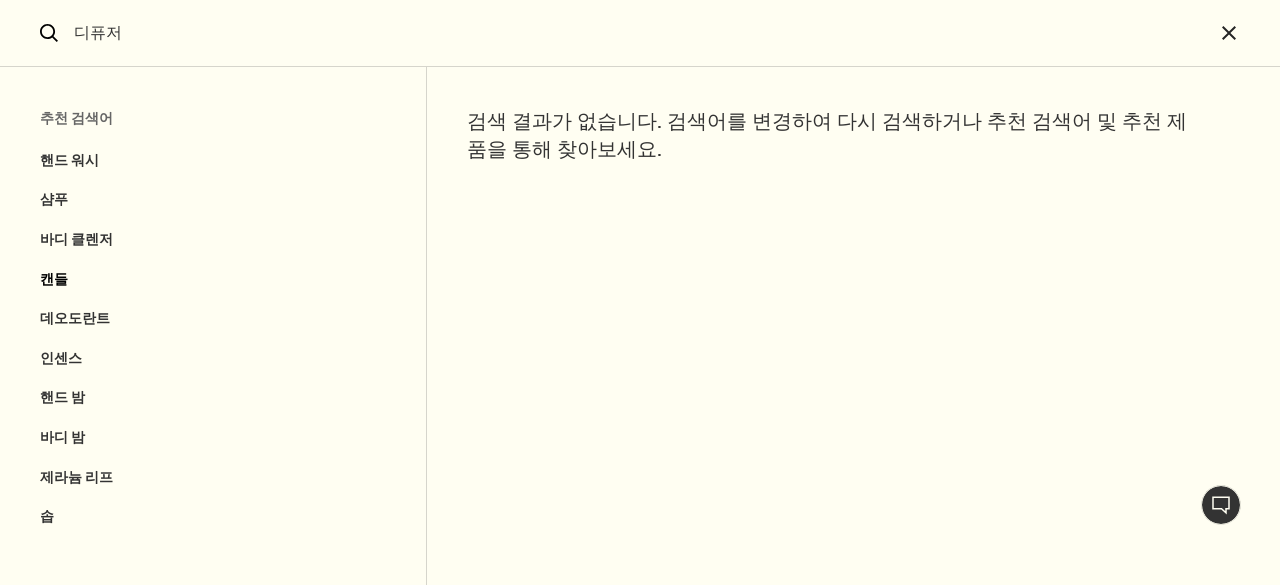 click on "캔들" at bounding box center (213, 156) 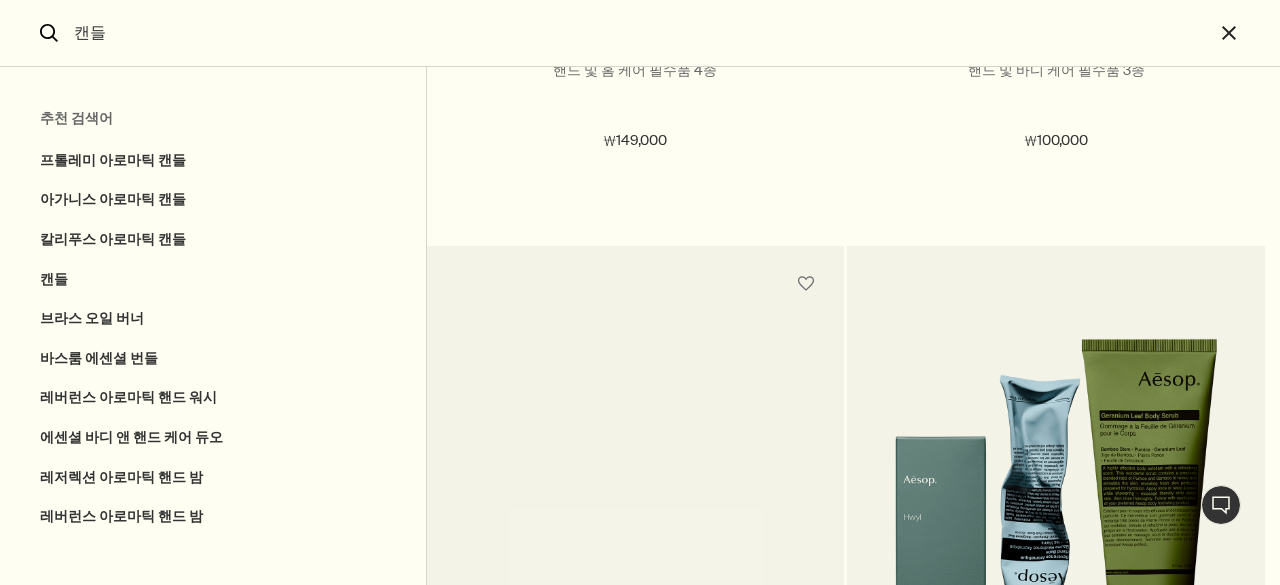 scroll, scrollTop: 5700, scrollLeft: 0, axis: vertical 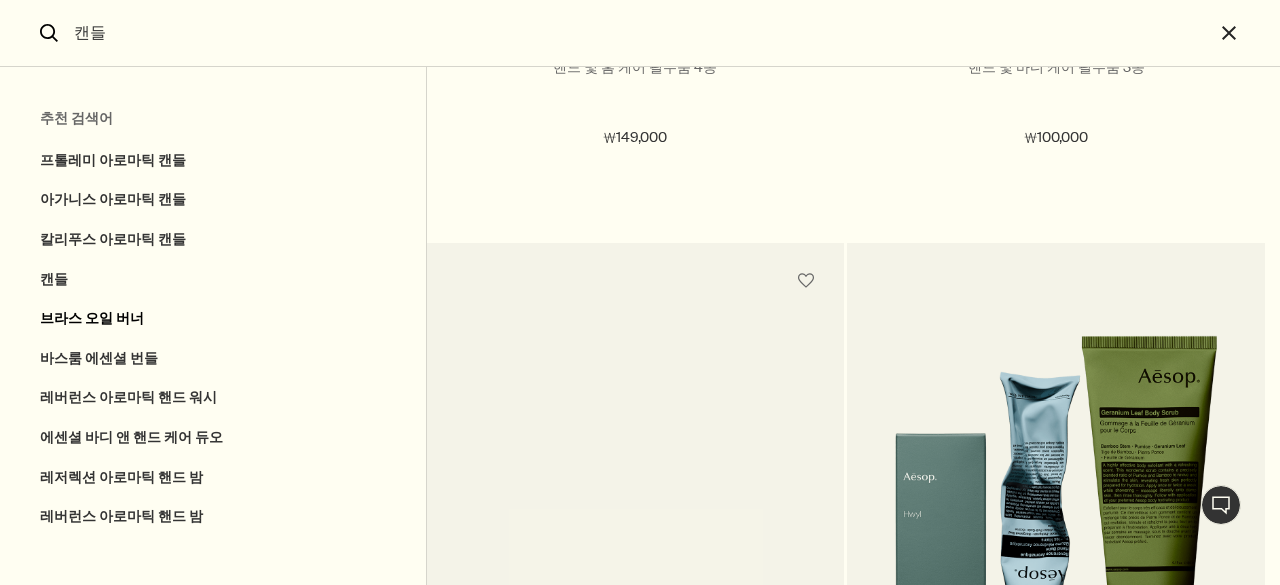 click on "브라스 오일 버너" at bounding box center (213, 156) 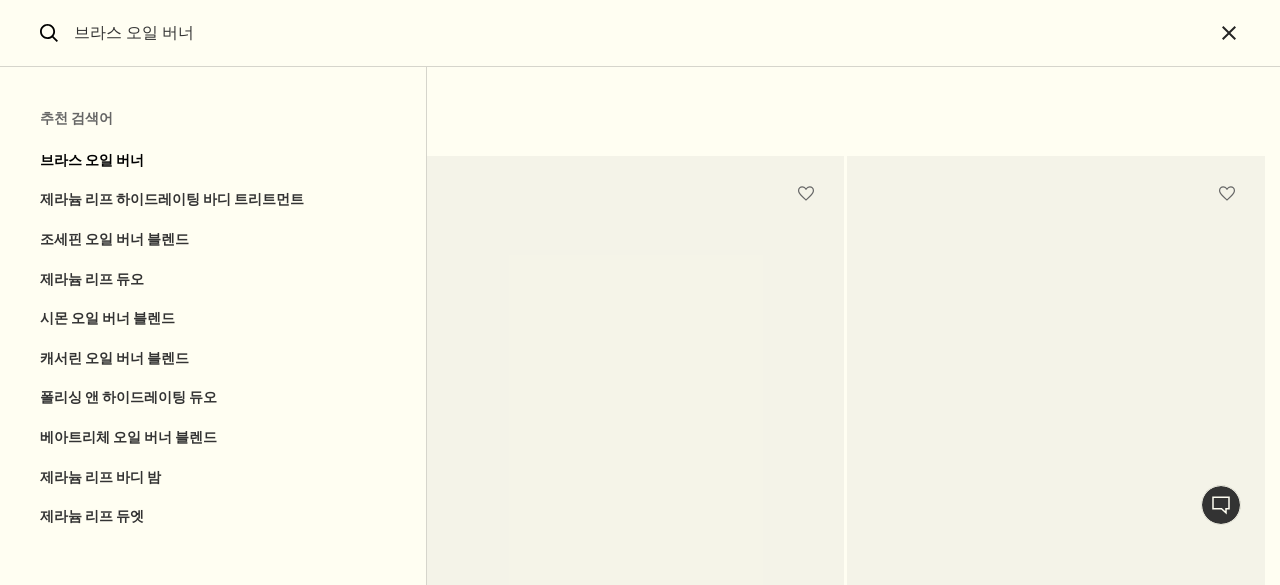 scroll, scrollTop: 0, scrollLeft: 0, axis: both 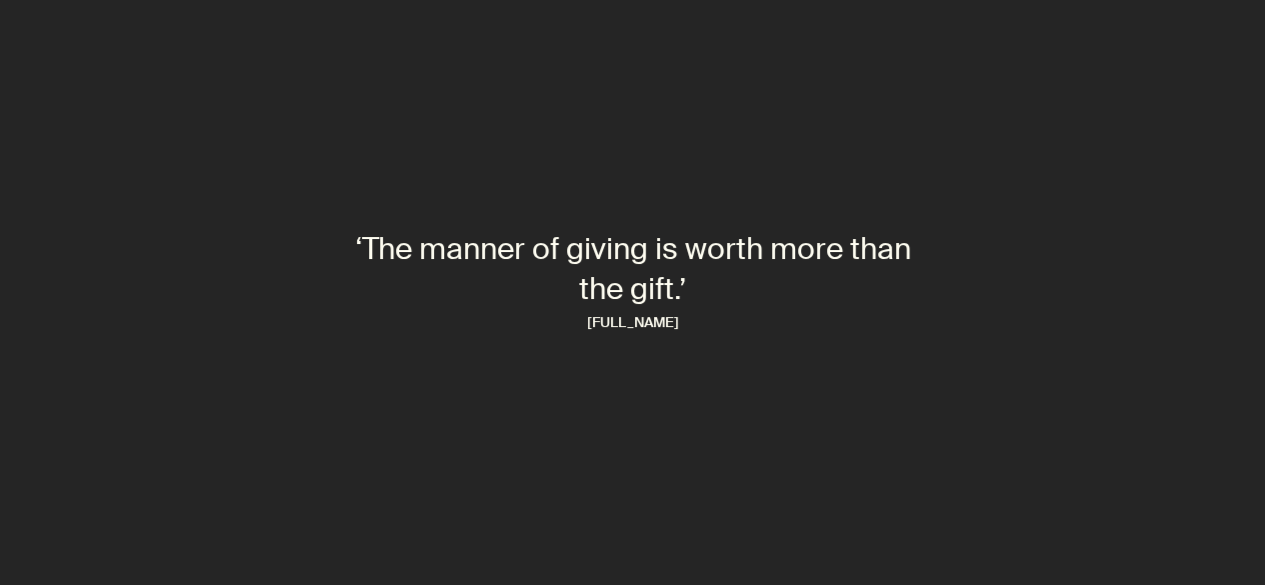 click on "‘The manner of giving is worth more than the gift.’ Pierre Corneille" at bounding box center [632, 293] 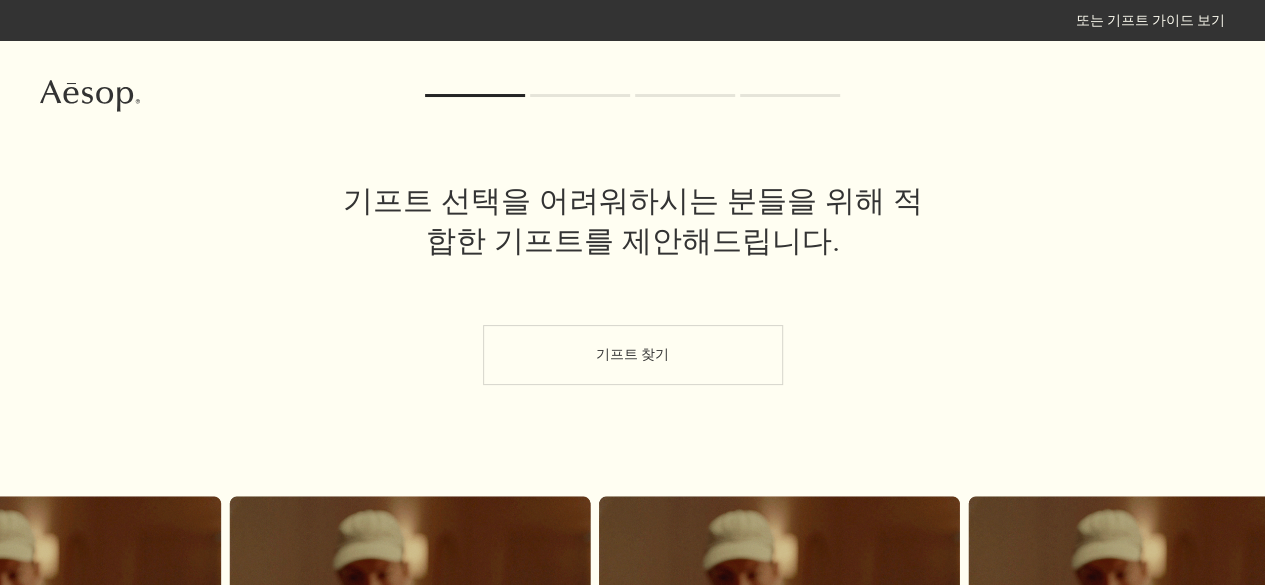 click on "‘The manner of giving is worth more than the gift.’ Pierre Corneille rightArrow   뒤로 가기  또는 기프트 가이드 보기 Aesop Current: Step 1 : Step 2 : Step 3 : Step 4 기프트 선택을 어려워하시는 분들을 위해 적합한 기프트를 제안해드립니다. 기프트 찾기 언어: 한국어 © Aesop" at bounding box center (632, 444) 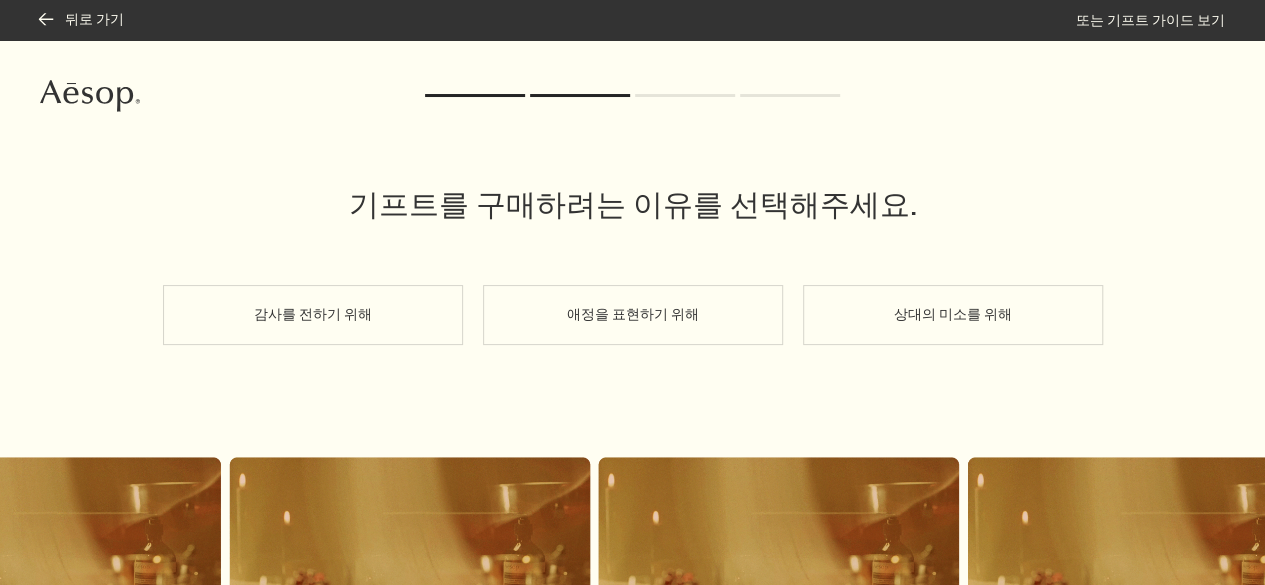 click on "감사를 전하기 위해" at bounding box center (313, 315) 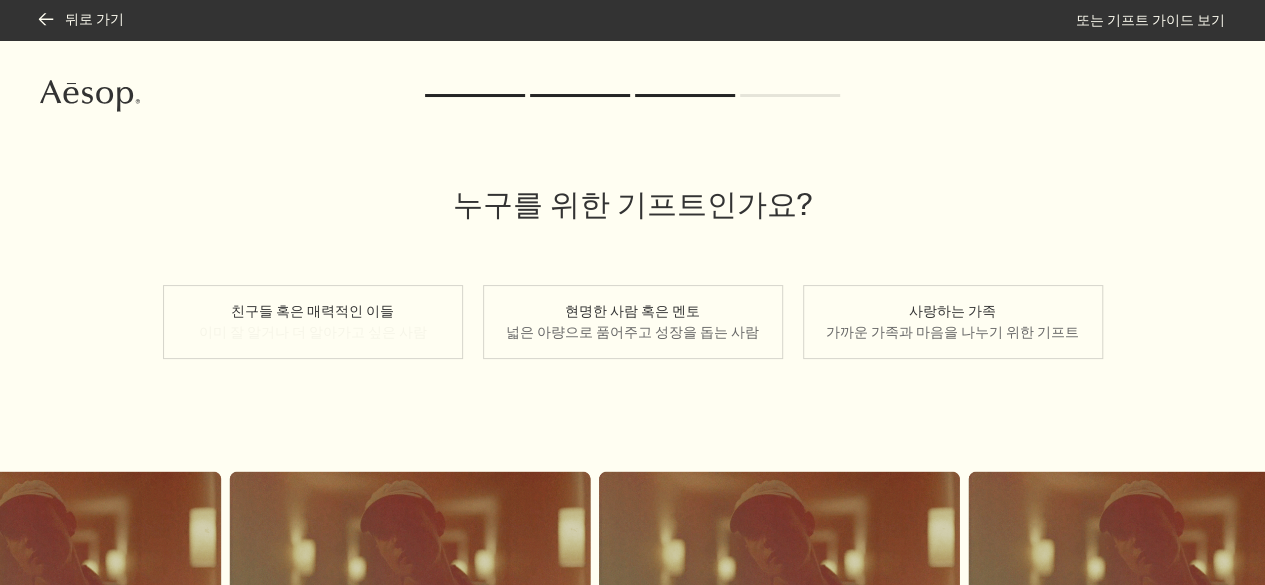 click on "친구들 혹은 매력적인 이들 이미 잘 알거나 더 알아가고 싶은 사람" at bounding box center [313, 322] 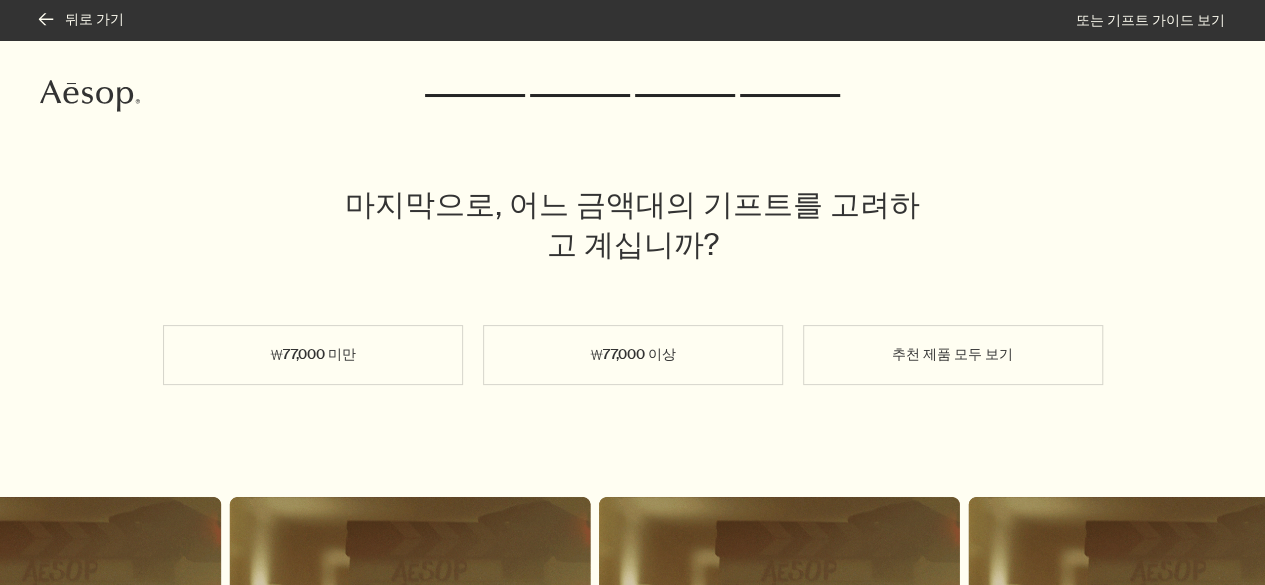 click on "추천 제품 모두 보기" at bounding box center (953, 355) 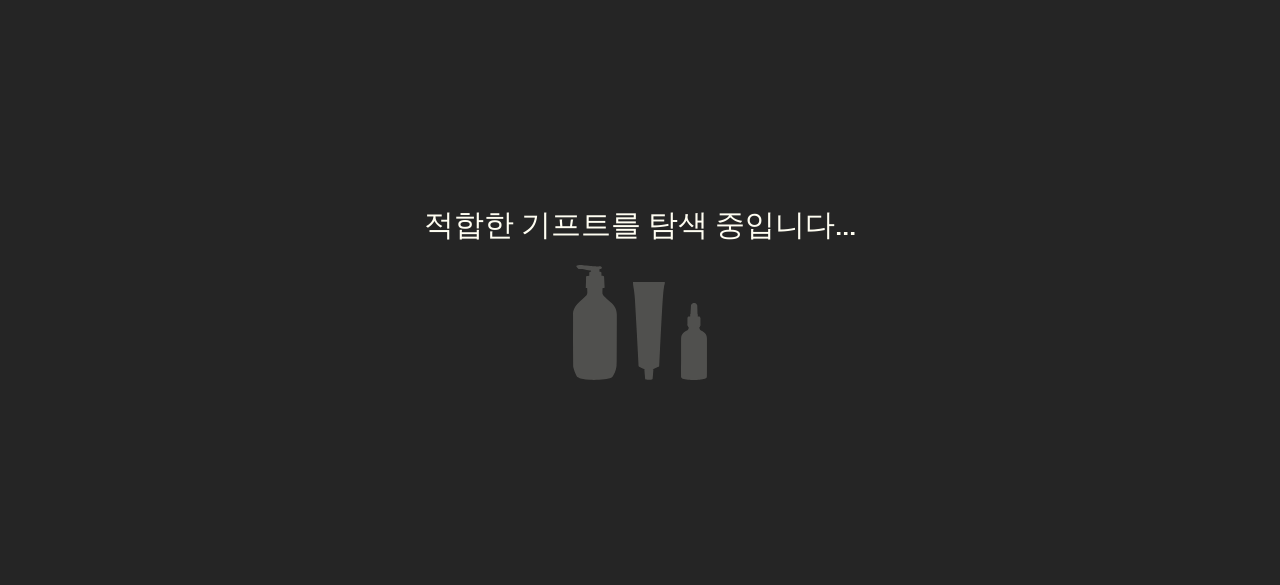 click on "적합한 기프트를 탐색 중입니다..." at bounding box center (640, 235) 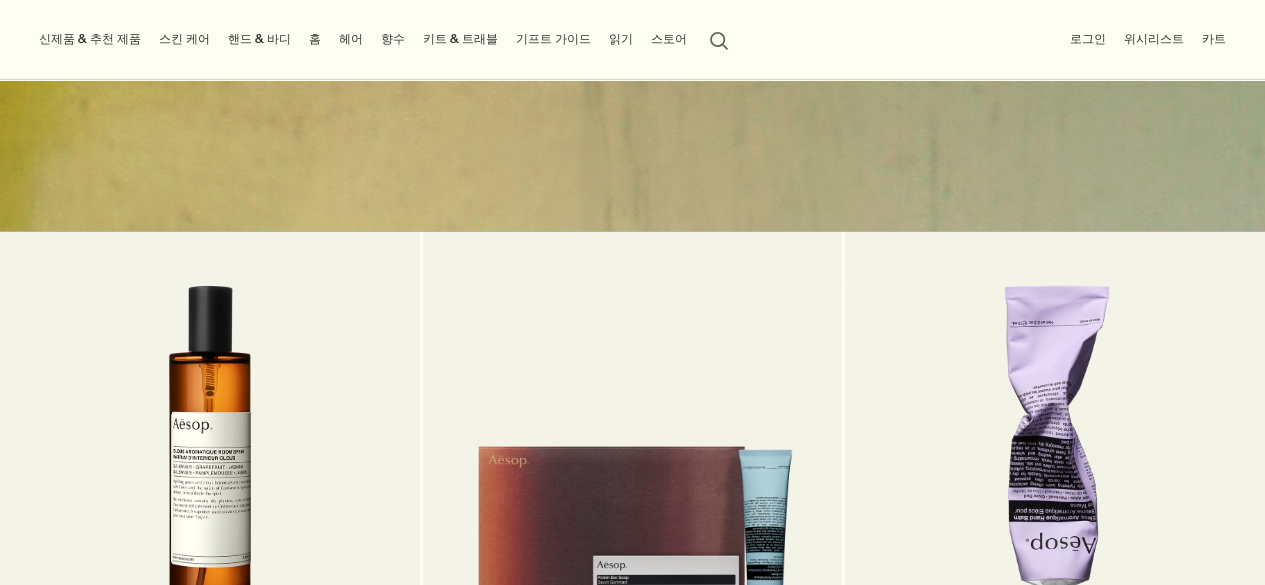 scroll, scrollTop: 0, scrollLeft: 0, axis: both 